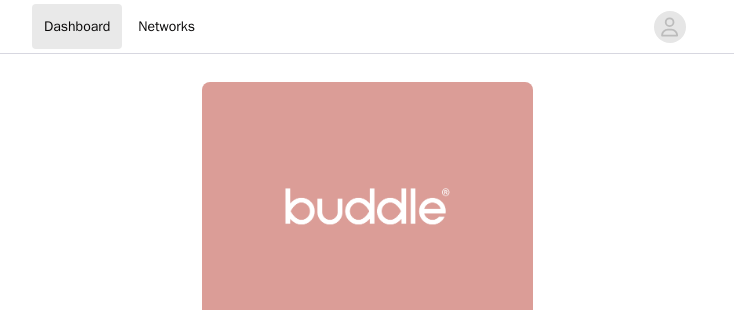scroll, scrollTop: 0, scrollLeft: 0, axis: both 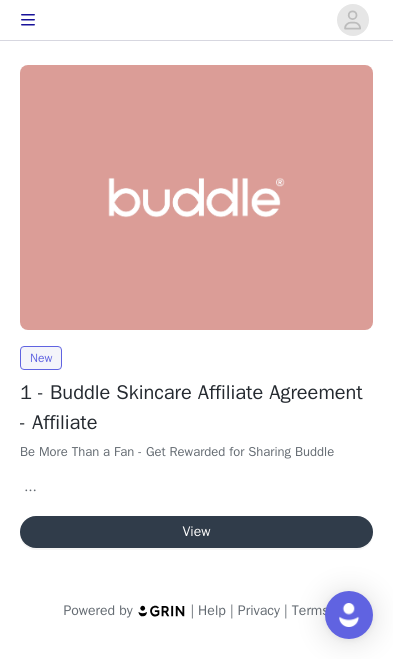 click on "View" at bounding box center [196, 532] 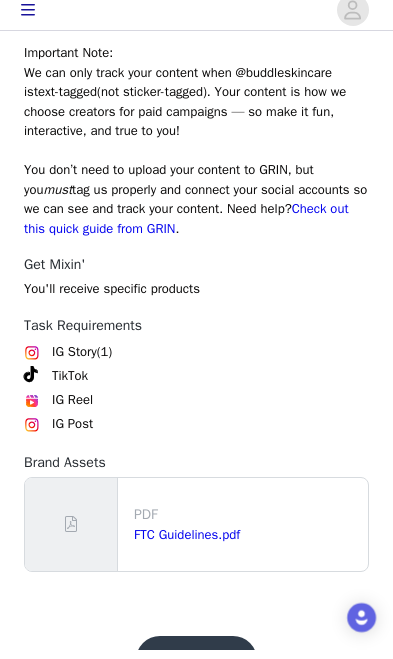 scroll, scrollTop: 926, scrollLeft: 0, axis: vertical 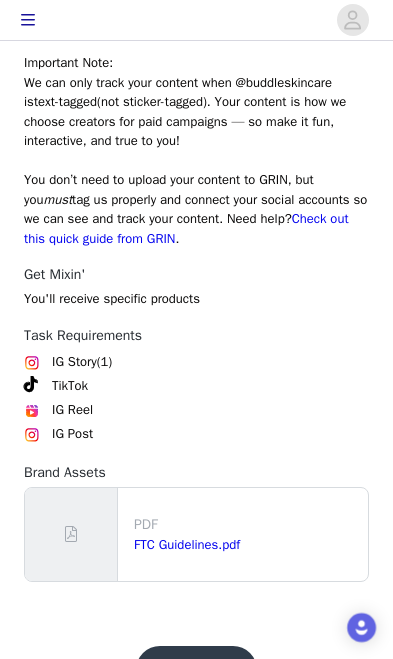 click on "FTC Guidelines.pdf" at bounding box center [187, 544] 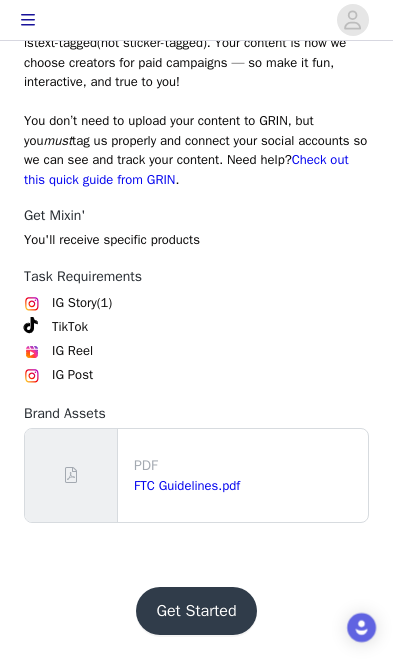 click on "Get Started" at bounding box center [196, 611] 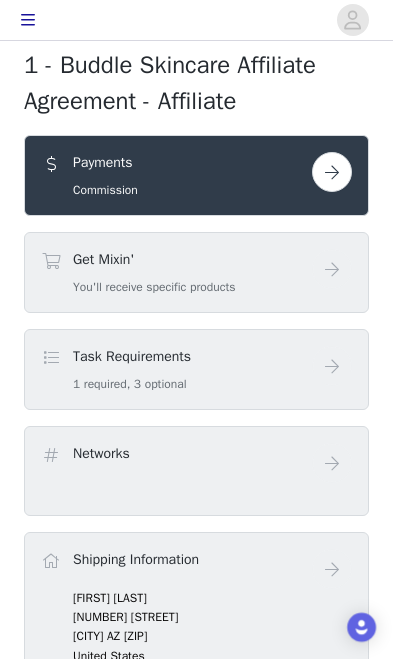 scroll, scrollTop: 408, scrollLeft: 0, axis: vertical 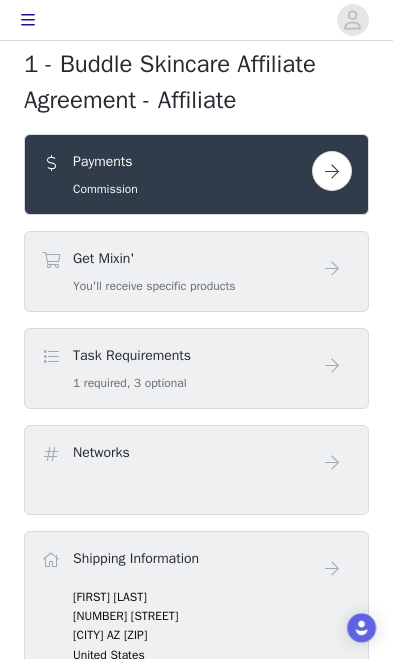 click on "You'll receive specific products" at bounding box center [154, 286] 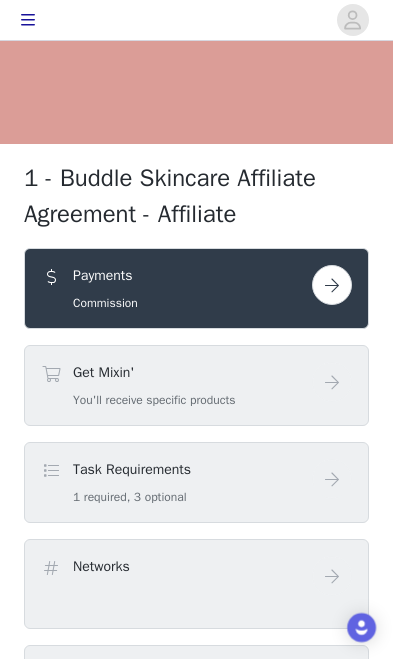 click at bounding box center [332, 285] 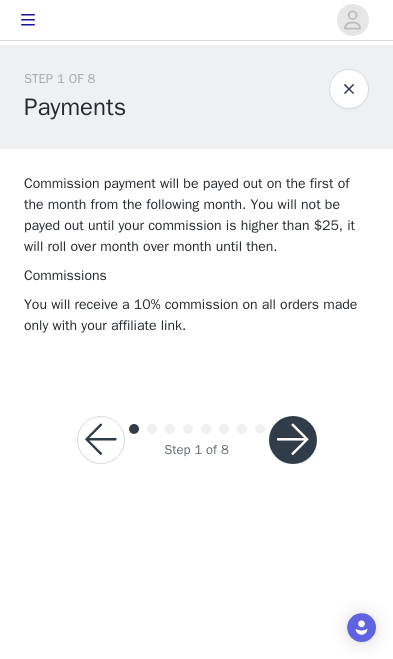 click at bounding box center [293, 440] 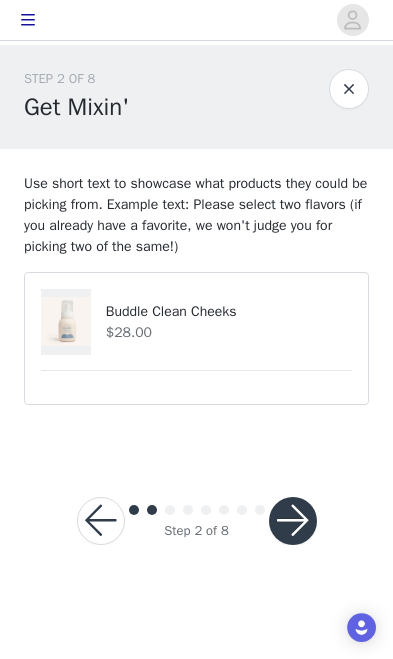 click at bounding box center [66, 322] 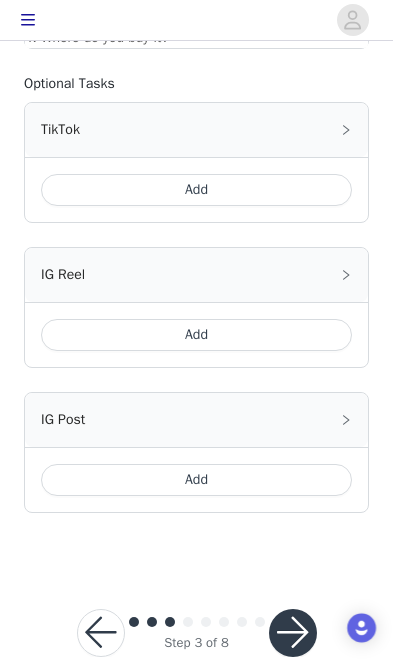 scroll, scrollTop: 1125, scrollLeft: 0, axis: vertical 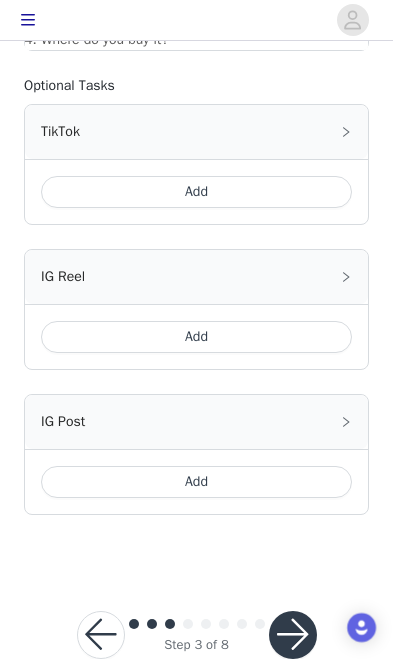 click at bounding box center [293, 635] 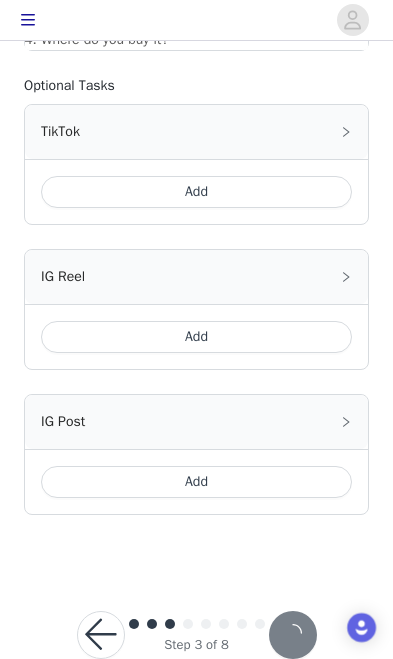 scroll, scrollTop: 0, scrollLeft: 0, axis: both 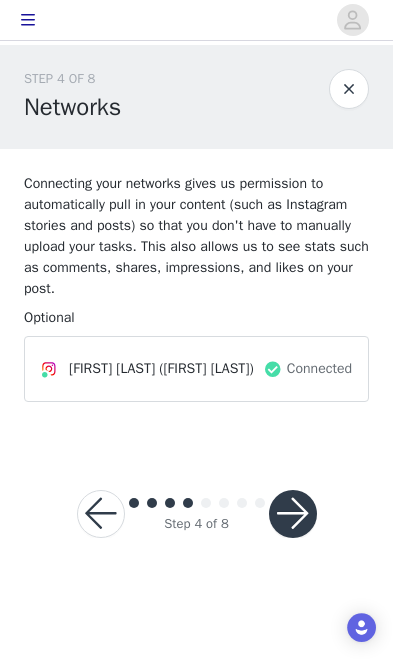 click at bounding box center (293, 514) 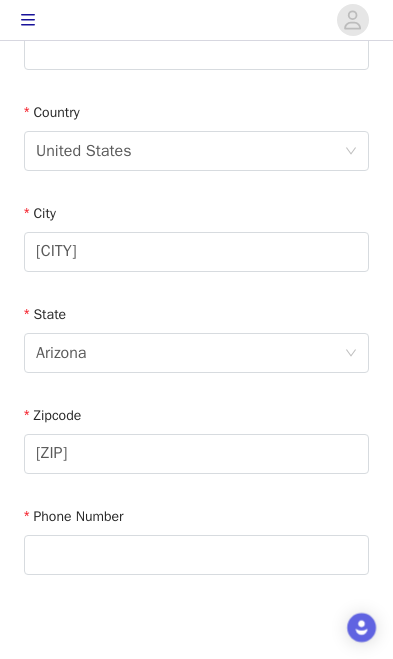 scroll, scrollTop: 609, scrollLeft: 0, axis: vertical 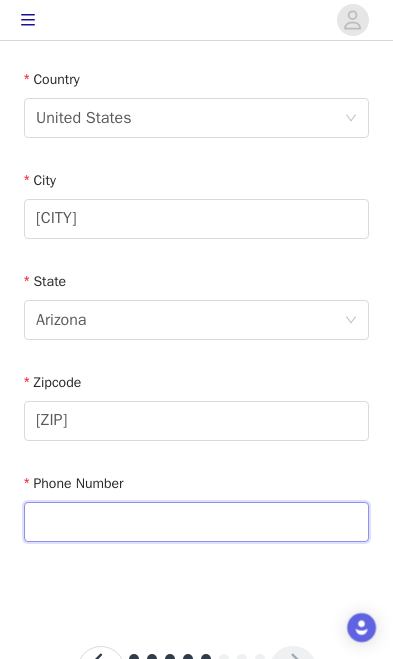 click at bounding box center (196, 522) 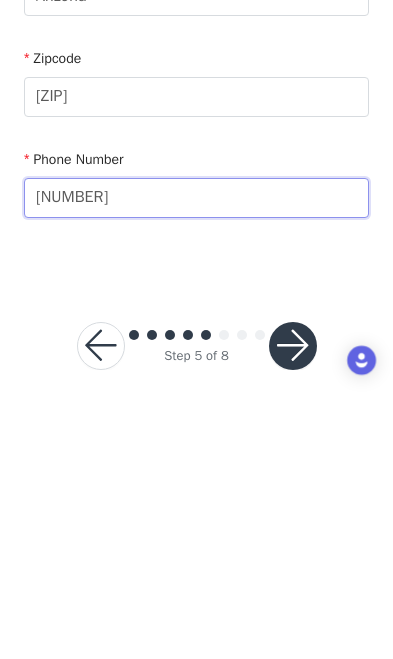 type on "[NUMBER]" 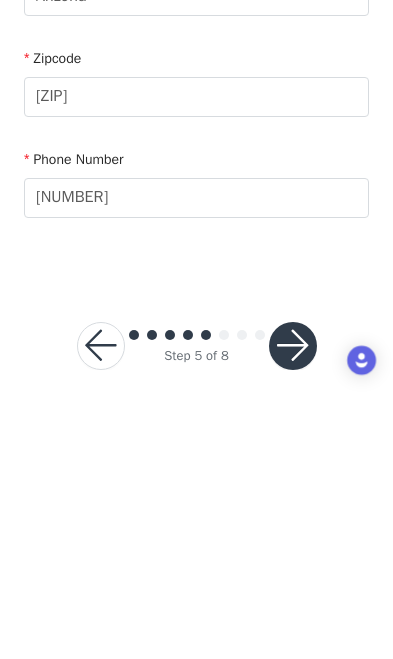 scroll, scrollTop: 609, scrollLeft: 0, axis: vertical 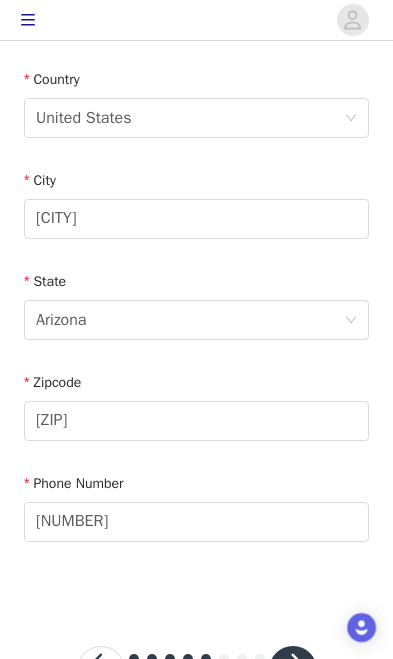 click at bounding box center (101, 670) 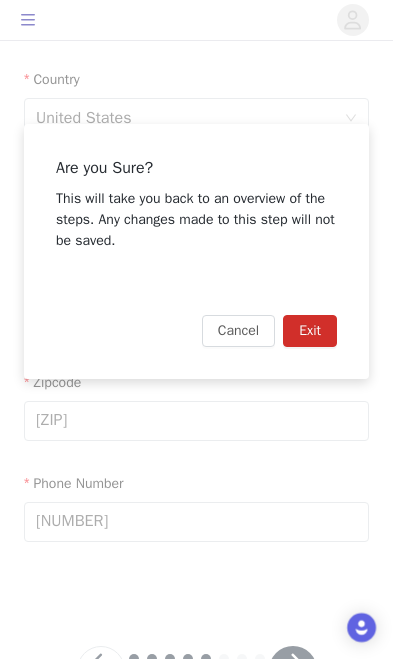 click on "Cancel" at bounding box center (238, 331) 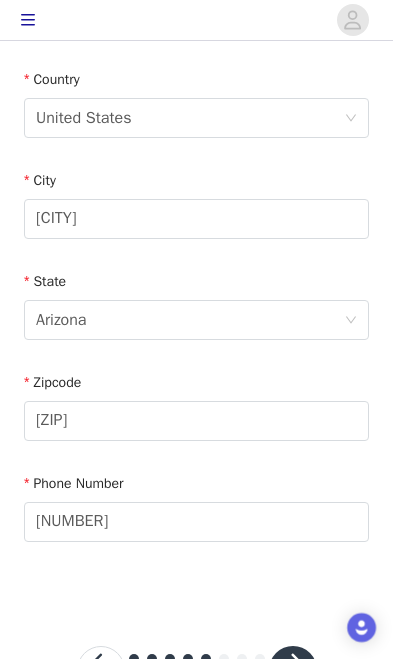 click at bounding box center (293, 670) 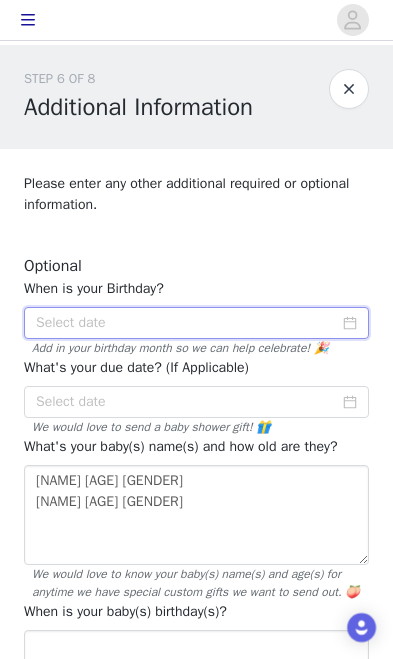 click at bounding box center (196, 323) 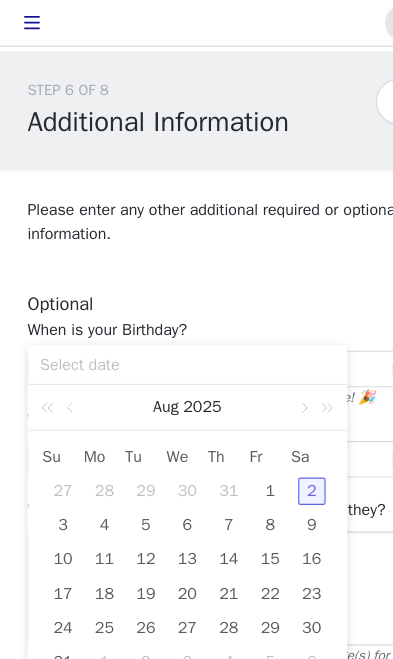 click at bounding box center [63, 357] 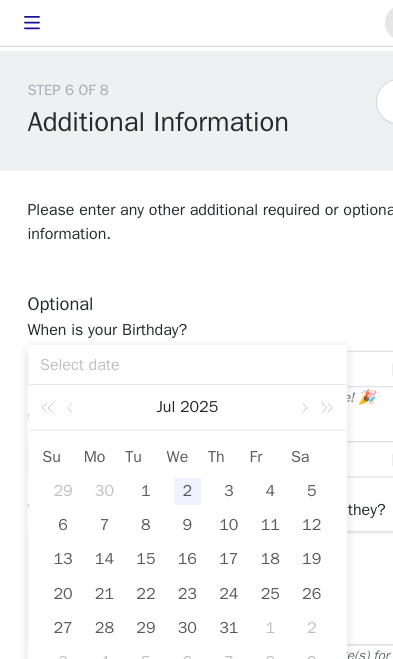 click on "8" at bounding box center (128, 460) 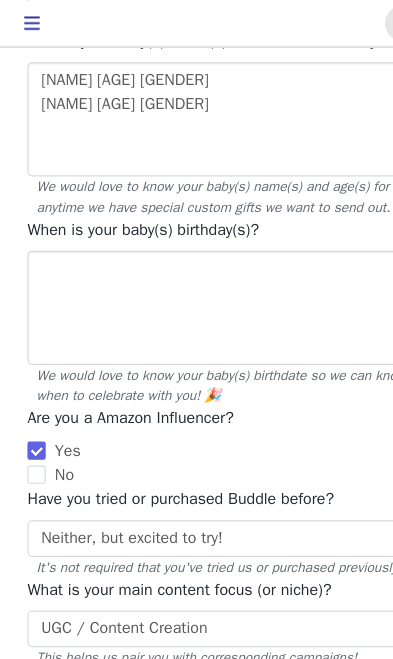 scroll, scrollTop: 410, scrollLeft: 0, axis: vertical 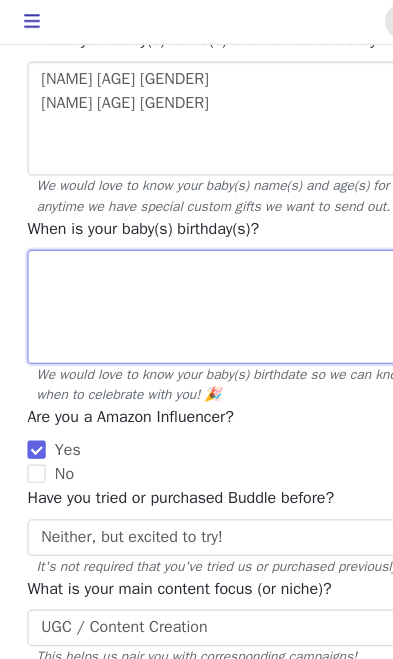 click at bounding box center (196, 270) 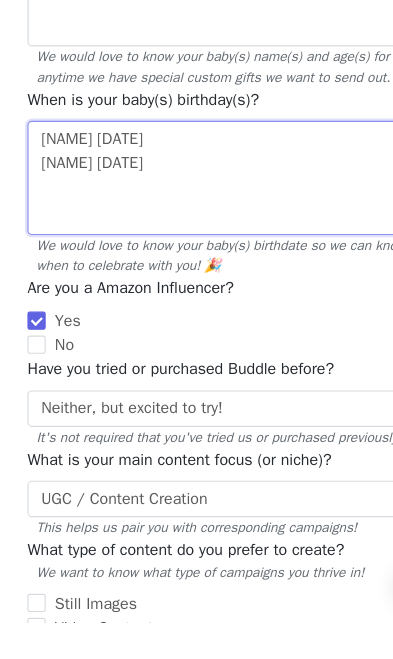 type on "[NAME] [DATE]
[NAME] [DATE]" 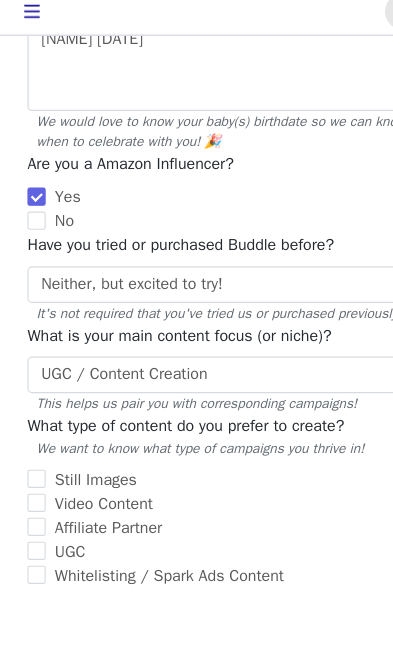 scroll, scrollTop: 690, scrollLeft: 0, axis: vertical 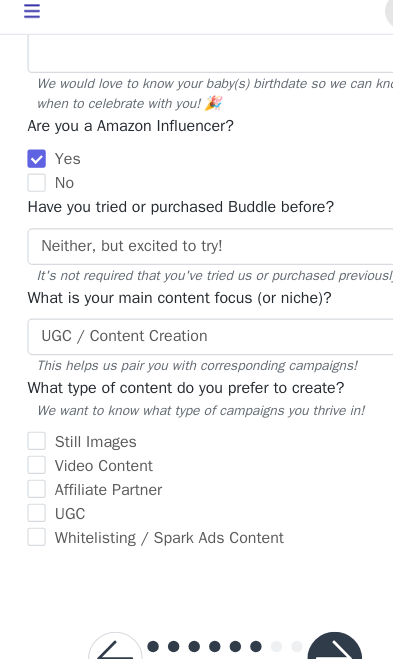 click on "Video Content" at bounding box center (32, 417) 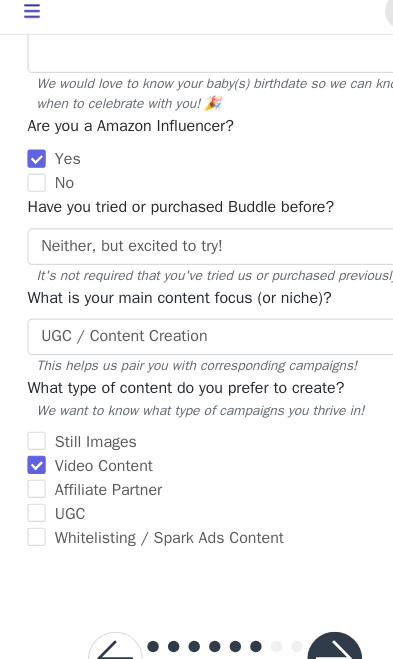 click at bounding box center [293, 587] 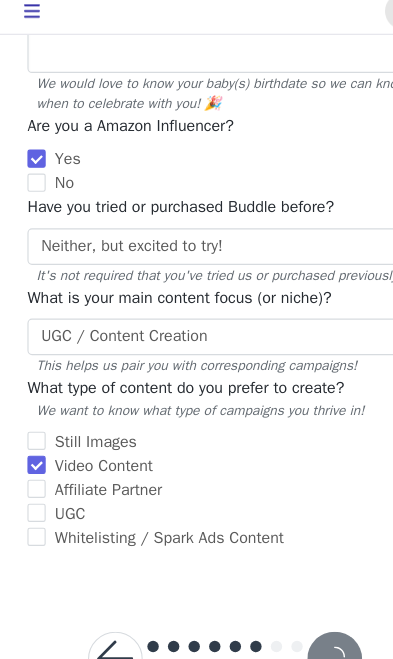 scroll, scrollTop: 0, scrollLeft: 0, axis: both 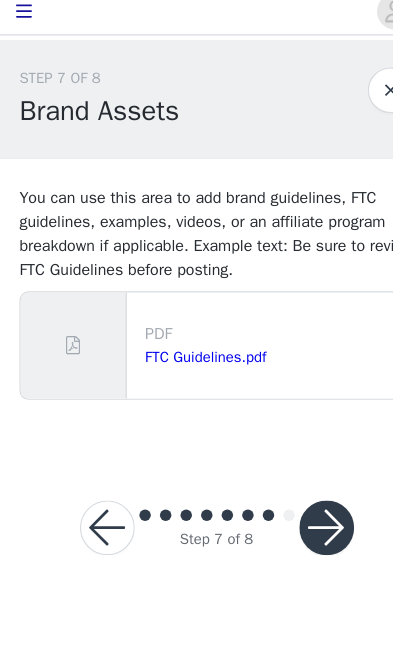 click at bounding box center (293, 472) 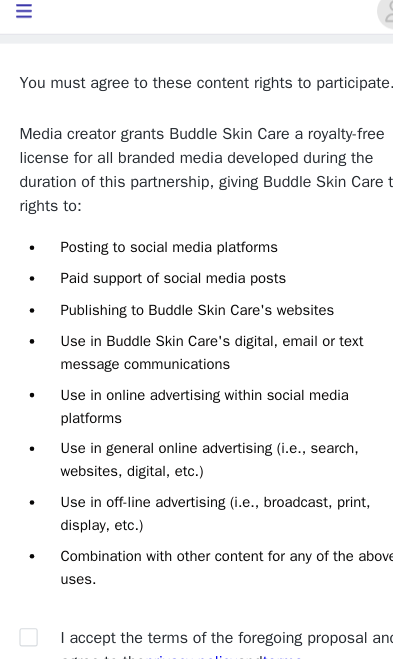 scroll, scrollTop: 239, scrollLeft: 0, axis: vertical 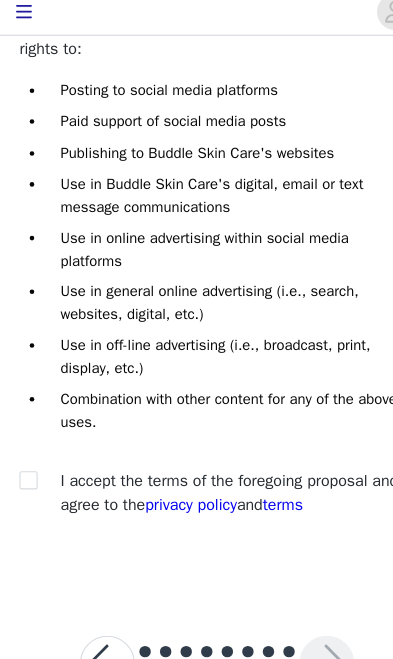 click on "I accept the terms of the foregoing proposal and agree to the
privacy policy
and
terms" at bounding box center [196, 441] 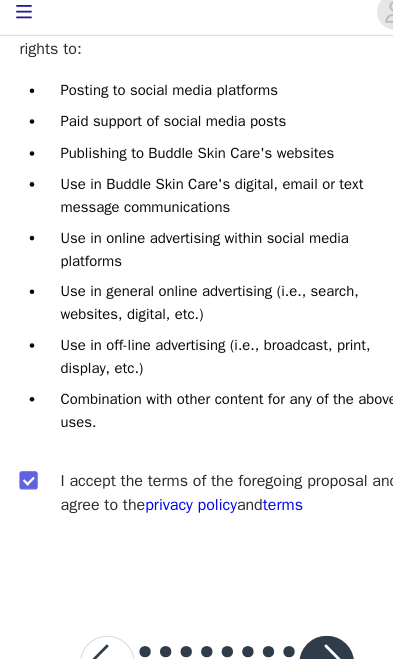 click at bounding box center [293, 590] 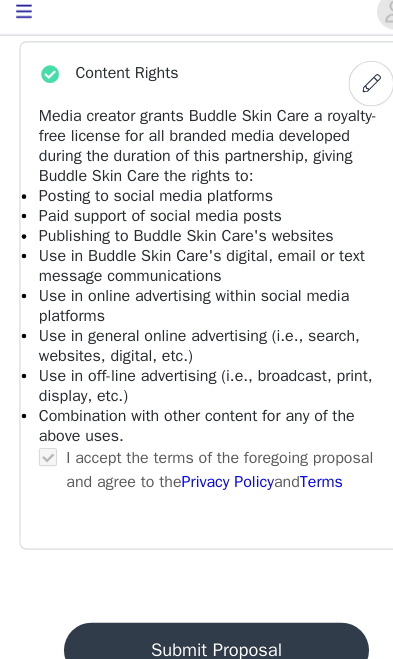 scroll, scrollTop: 1772, scrollLeft: 0, axis: vertical 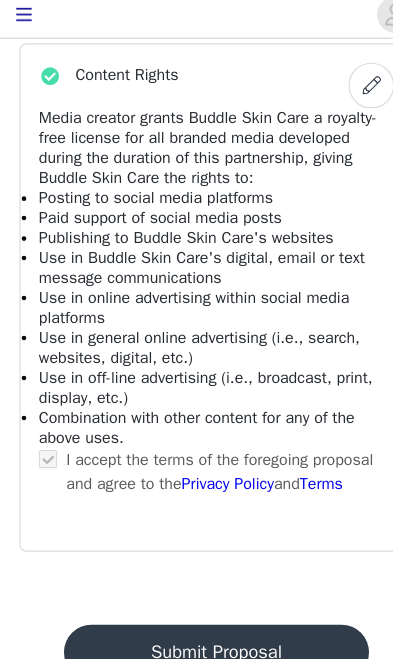 click on "Submit Proposal" at bounding box center [196, 578] 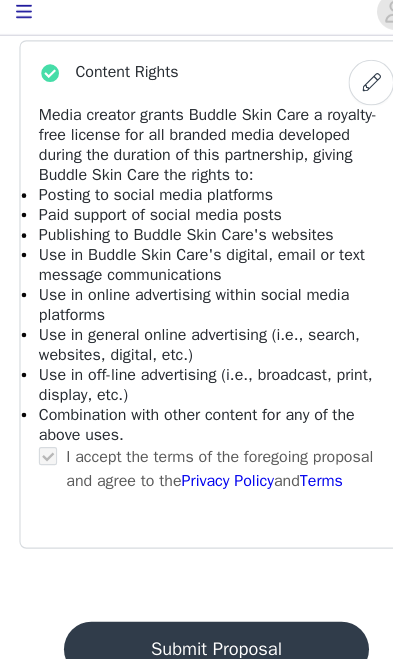 scroll, scrollTop: 0, scrollLeft: 0, axis: both 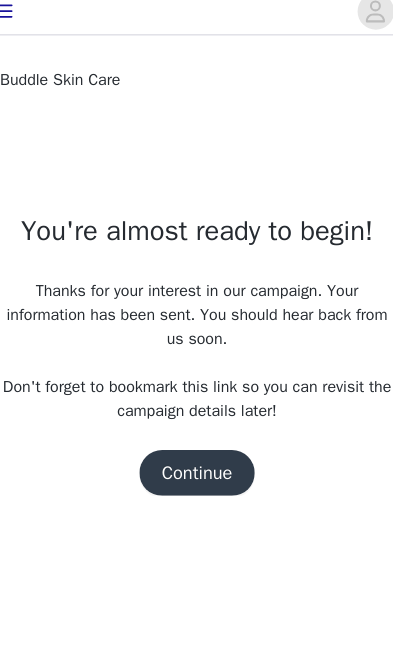 click on "Continue" at bounding box center [197, 424] 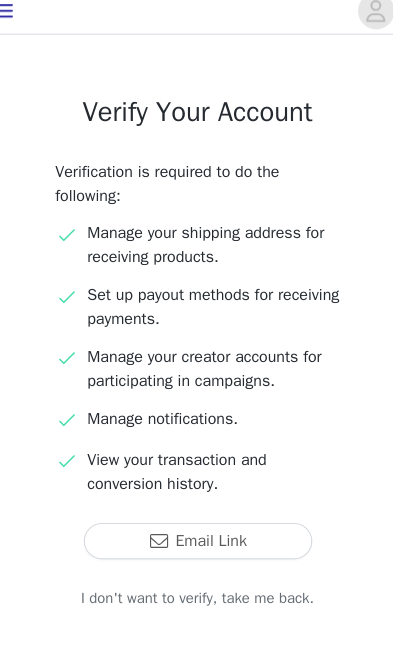 scroll, scrollTop: 124, scrollLeft: 0, axis: vertical 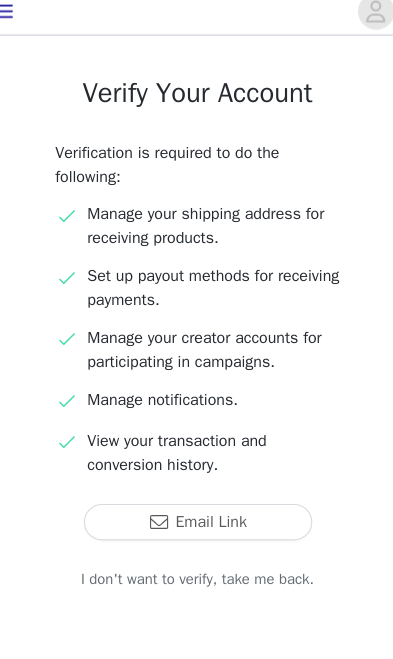 click on "Email Link" at bounding box center (197, 467) 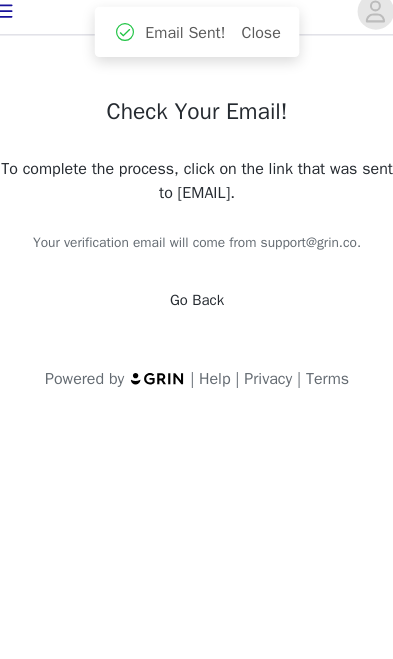 scroll, scrollTop: 0, scrollLeft: 0, axis: both 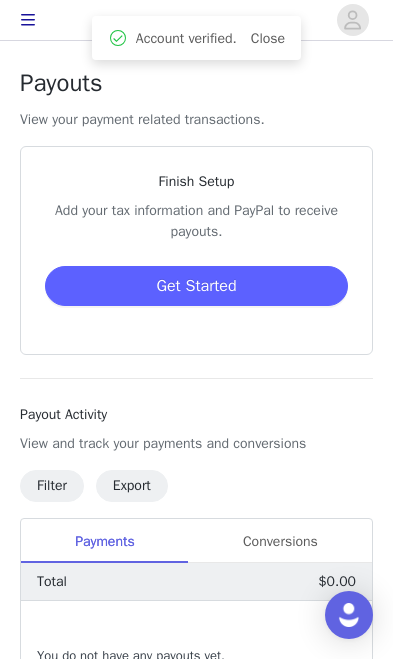 click on "Get Started" at bounding box center (196, 286) 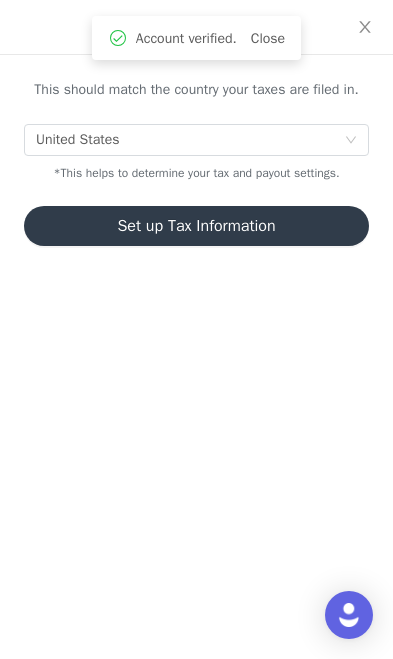 click on "Set up Tax Information" at bounding box center [196, 226] 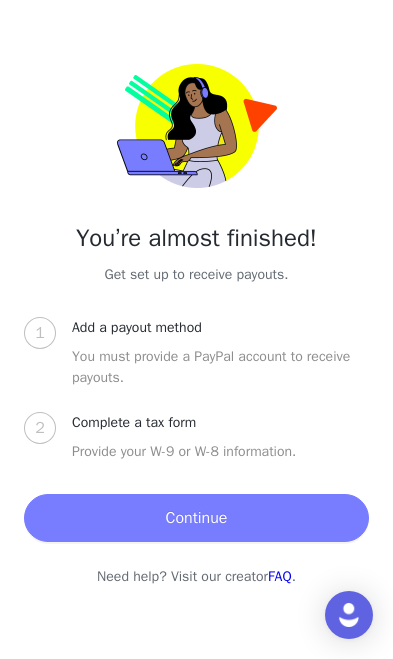 click on "Continue" at bounding box center (196, 518) 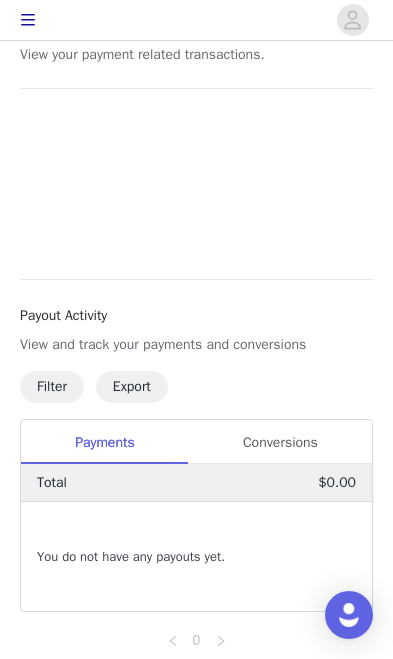 scroll, scrollTop: 0, scrollLeft: 0, axis: both 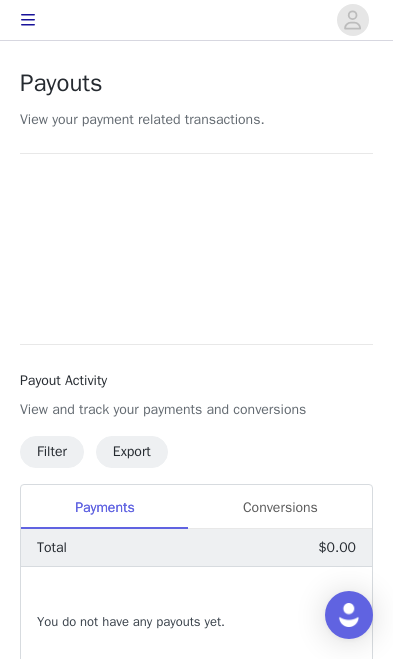 click at bounding box center [28, 20] 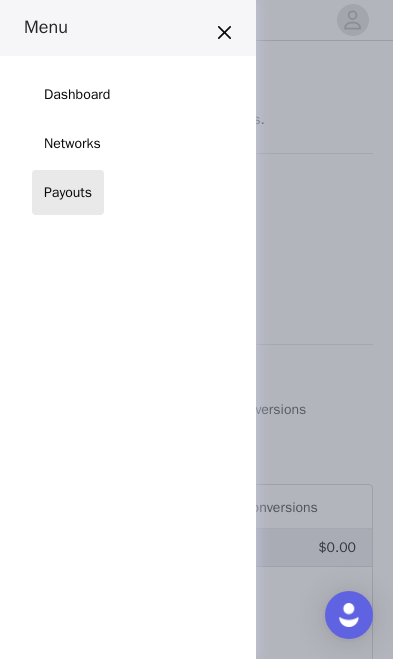 click on "Networks" at bounding box center [72, 143] 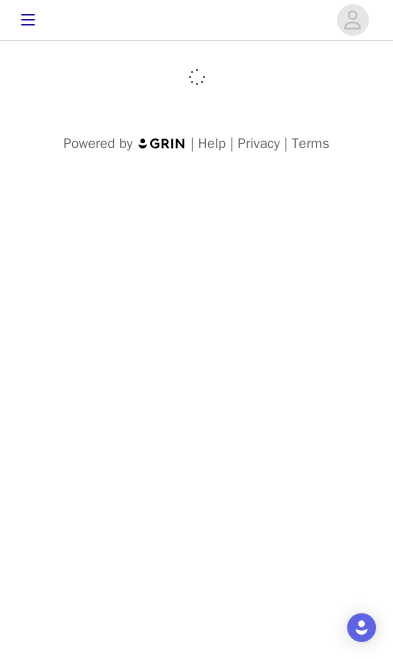click 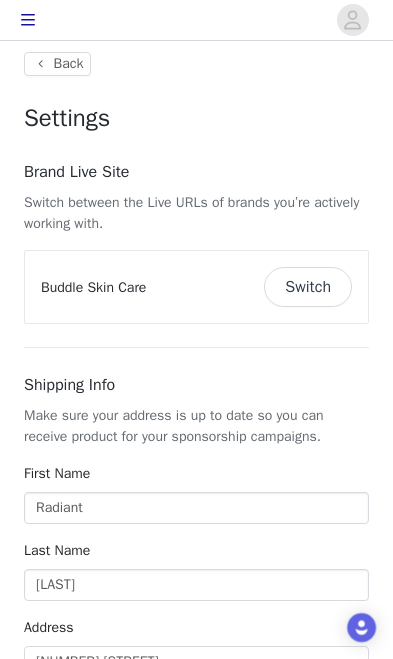 scroll, scrollTop: 0, scrollLeft: 0, axis: both 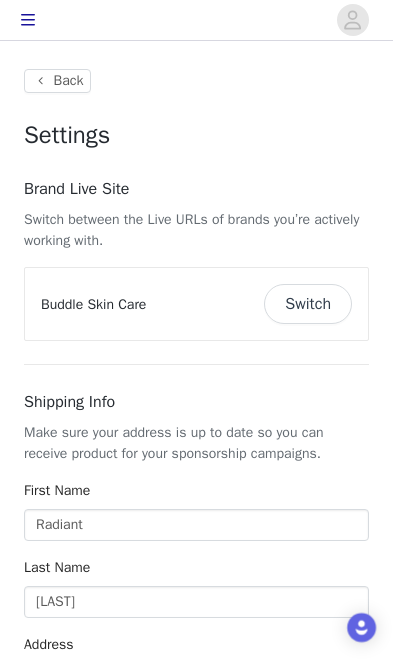 click 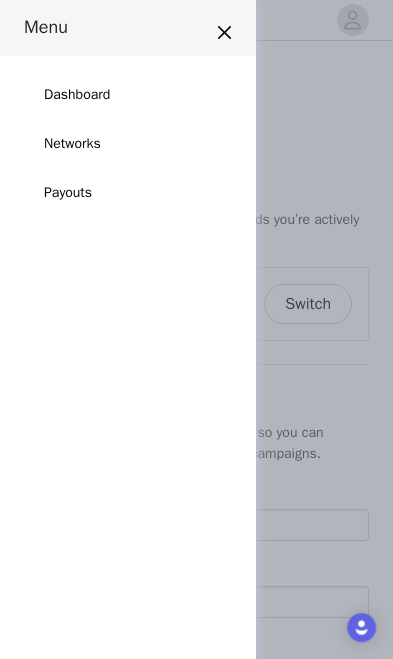 click on "Dashboard Networks Payouts" at bounding box center [128, 143] 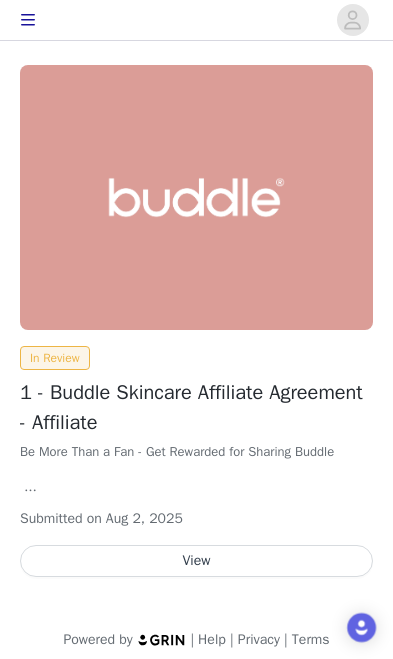 scroll, scrollTop: 14, scrollLeft: 0, axis: vertical 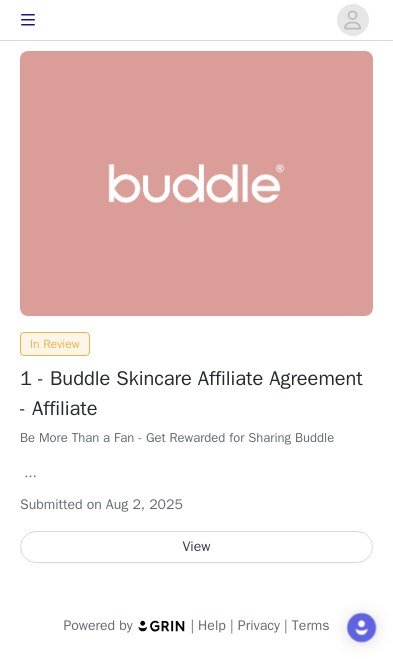 click 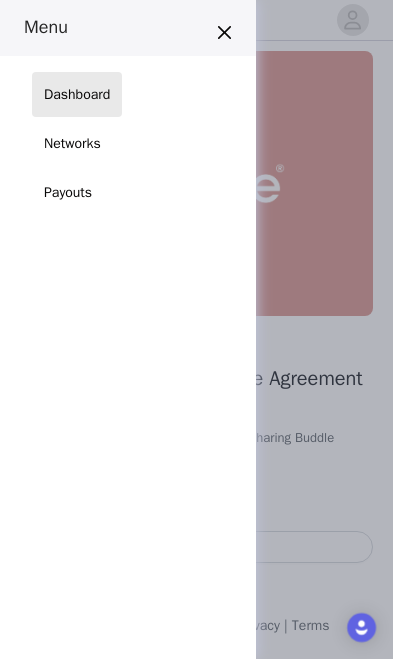 click on "Dashboard Networks Payouts" at bounding box center (128, 143) 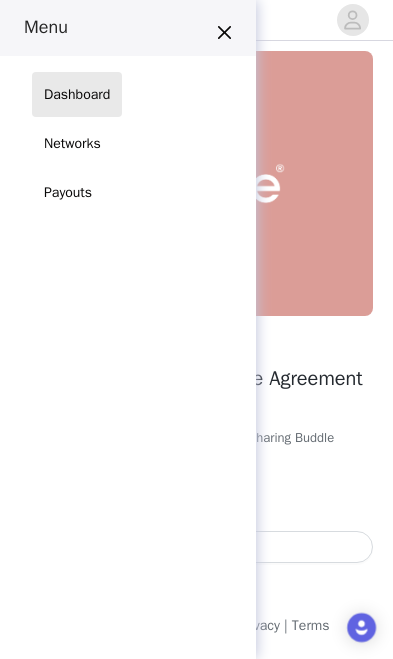 scroll, scrollTop: 0, scrollLeft: 0, axis: both 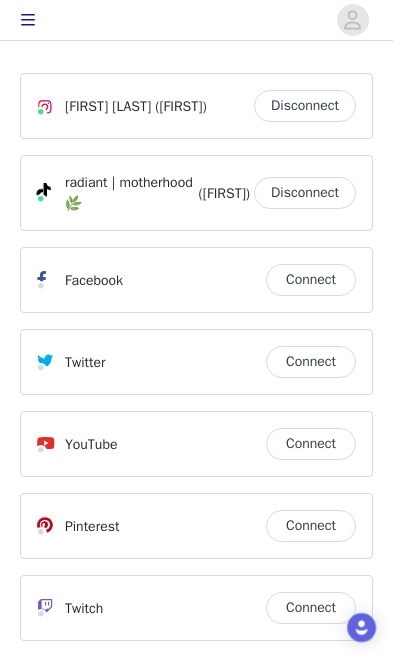 click 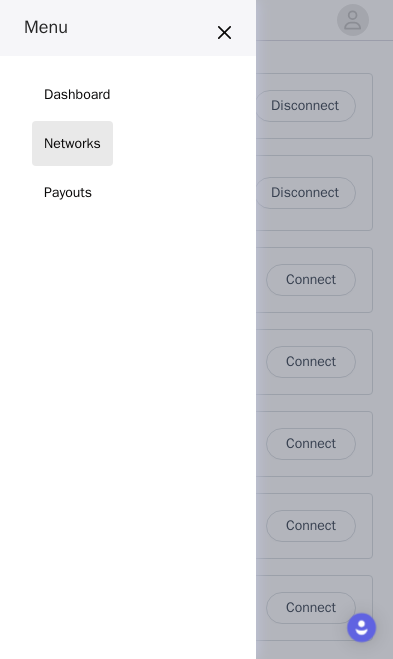 click on "Dashboard Networks Payouts" at bounding box center (128, 143) 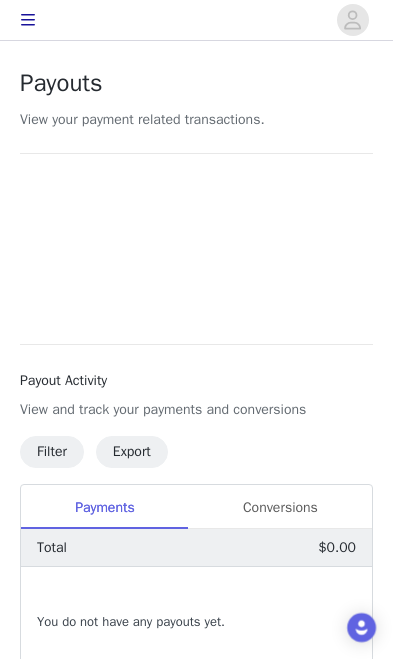 click 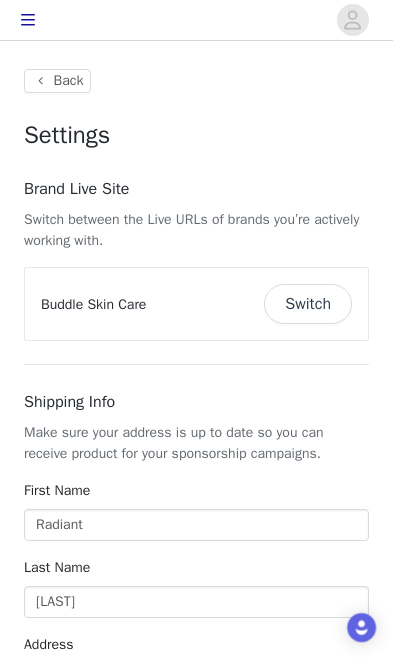 type on "+1 (United States)" 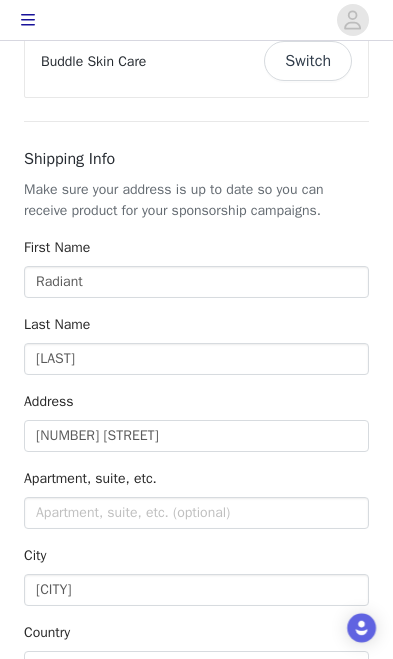scroll, scrollTop: 0, scrollLeft: 0, axis: both 